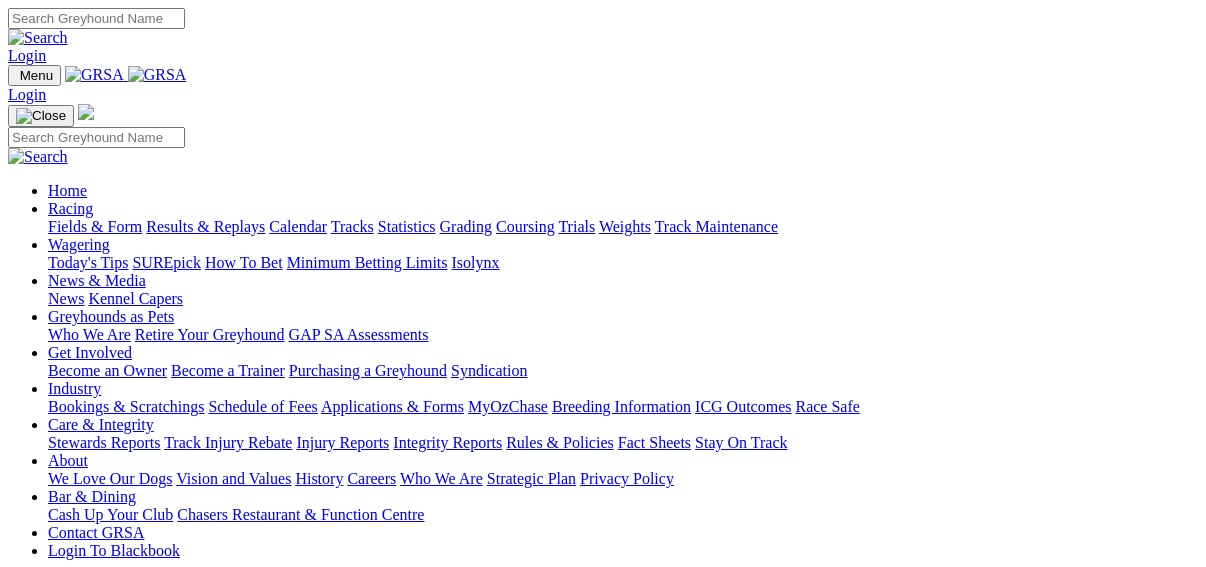 scroll, scrollTop: 0, scrollLeft: 0, axis: both 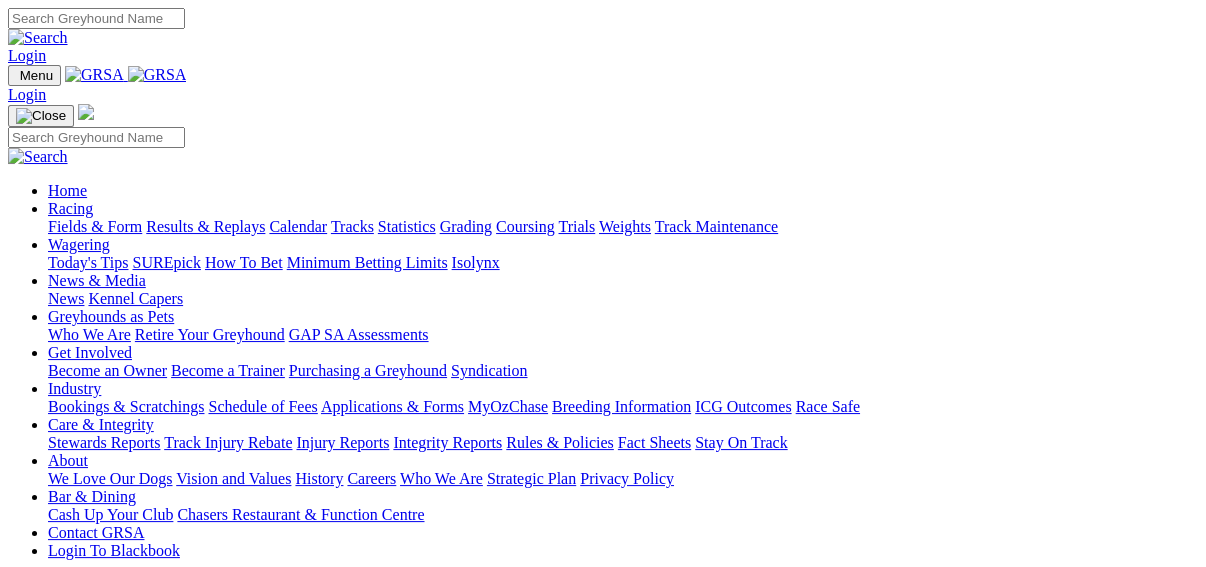 click on "Results & Replays" at bounding box center [205, 226] 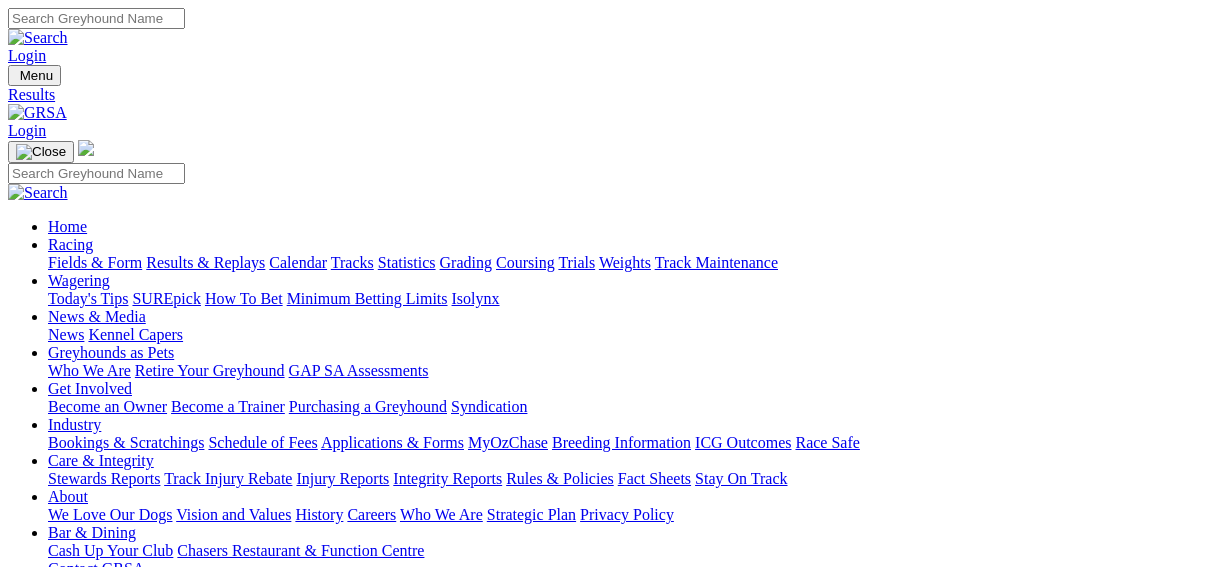 scroll, scrollTop: 0, scrollLeft: 0, axis: both 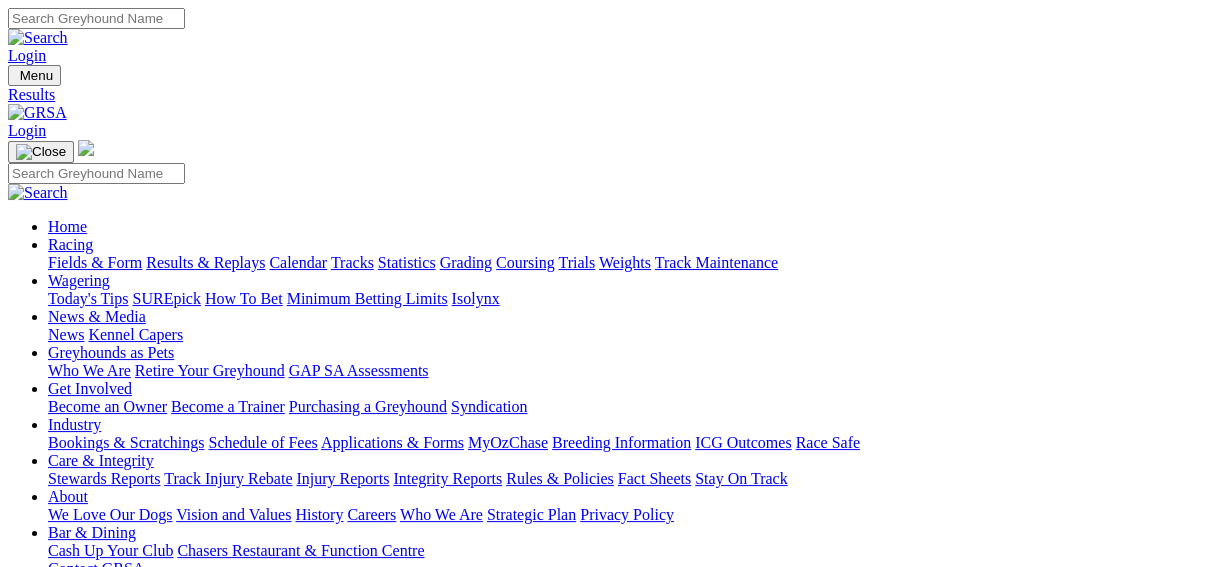 click on "6 1 4 2" at bounding box center (30, 1368) 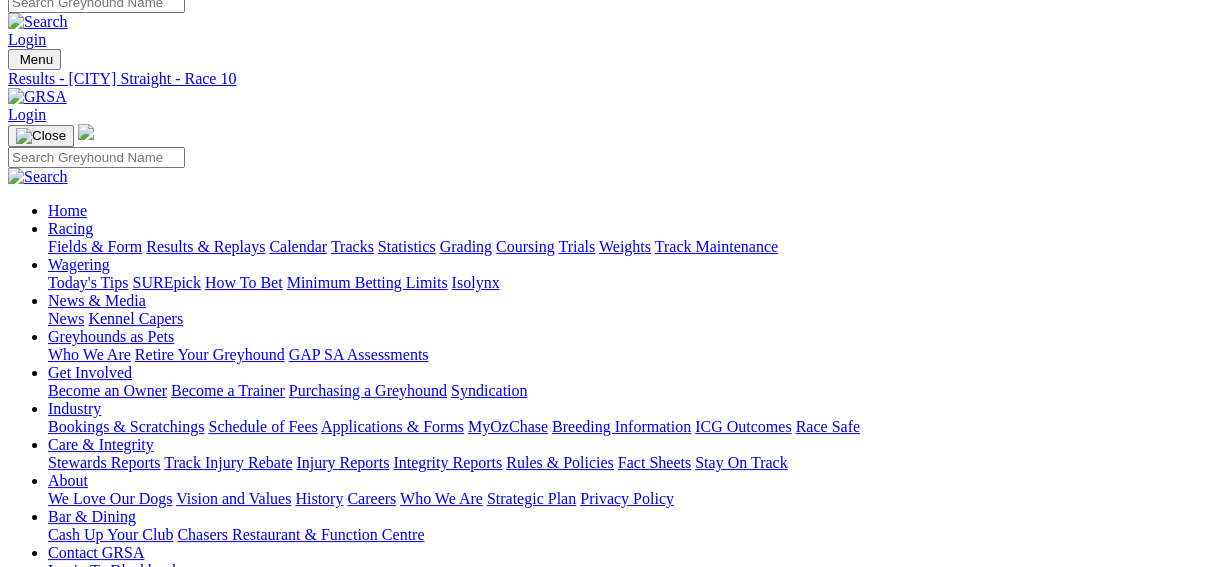 scroll, scrollTop: 0, scrollLeft: 0, axis: both 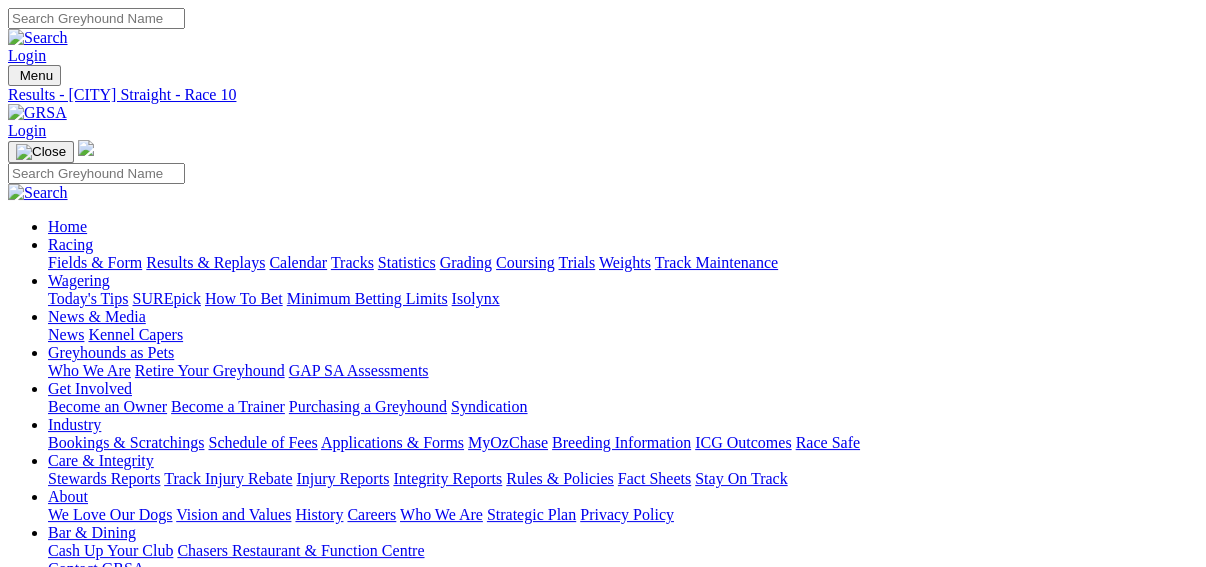 click on "R7" at bounding box center [17, 826] 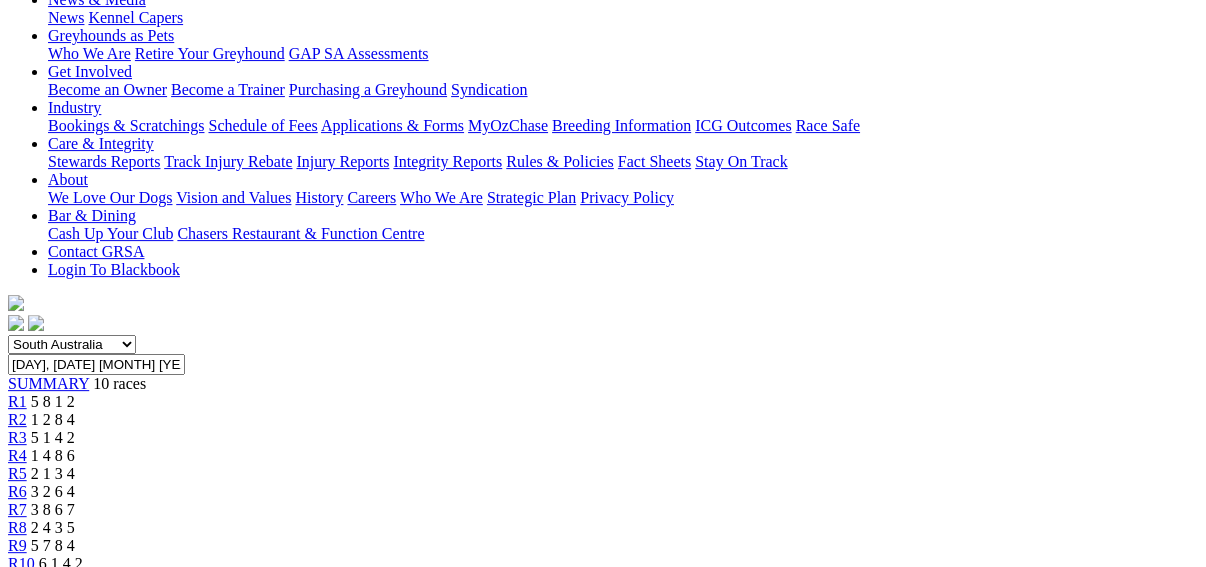 scroll, scrollTop: 320, scrollLeft: 0, axis: vertical 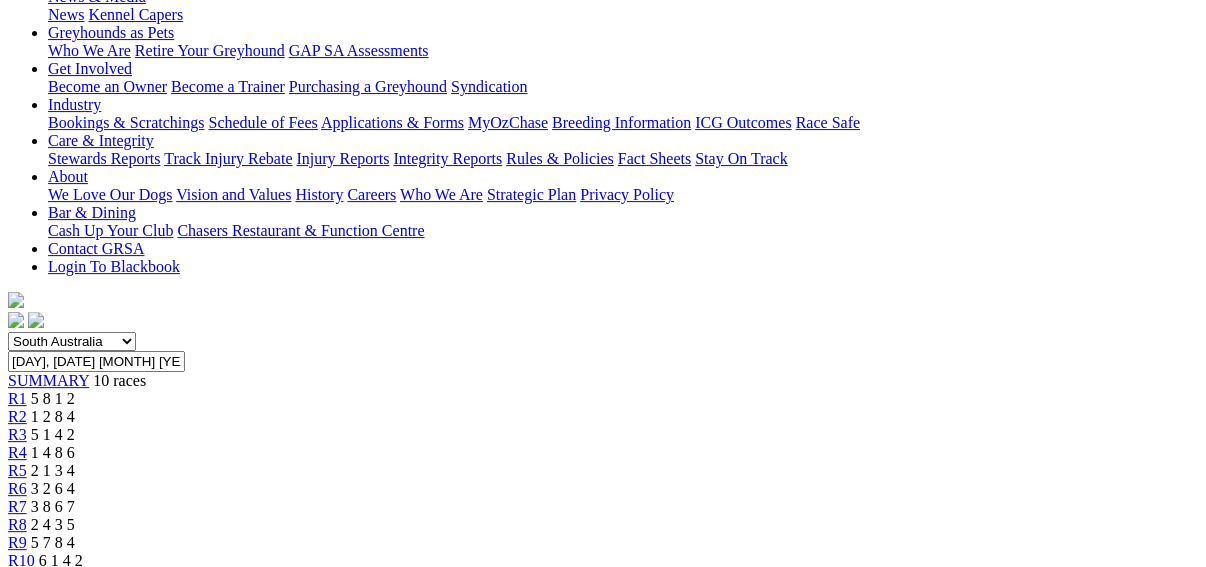 click at bounding box center (146, 2152) 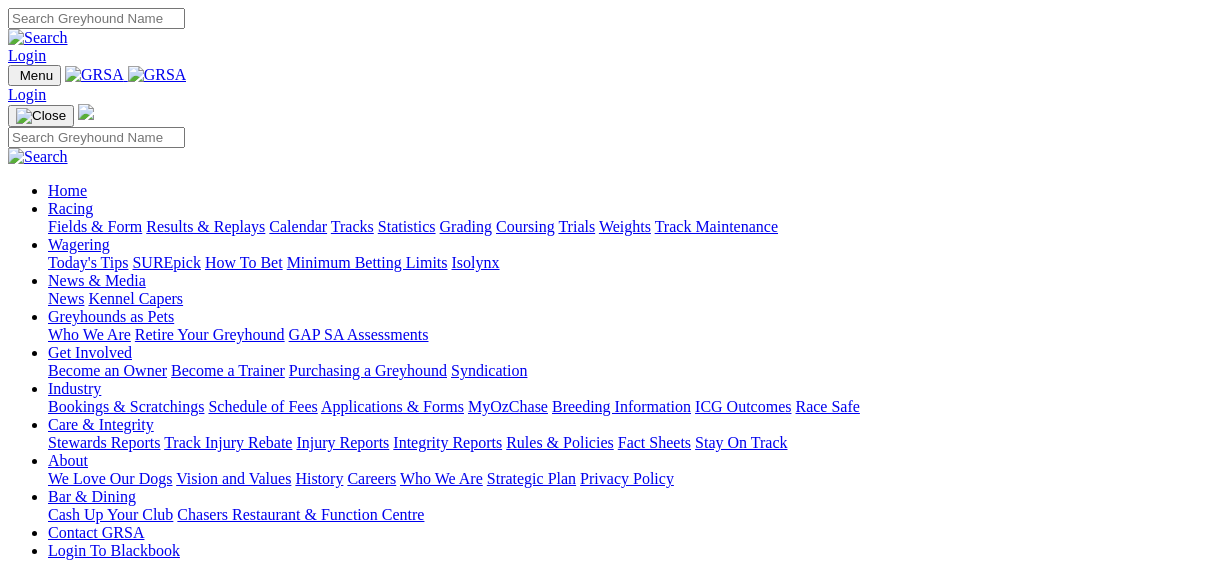 scroll, scrollTop: 0, scrollLeft: 0, axis: both 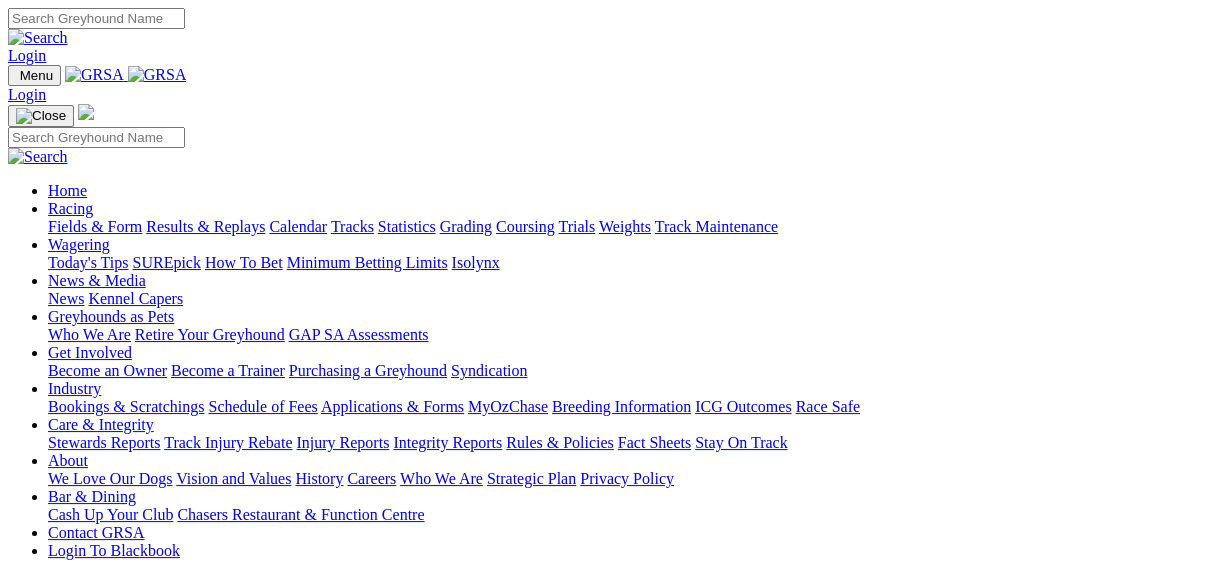 click on "Results & Replays" at bounding box center [205, 226] 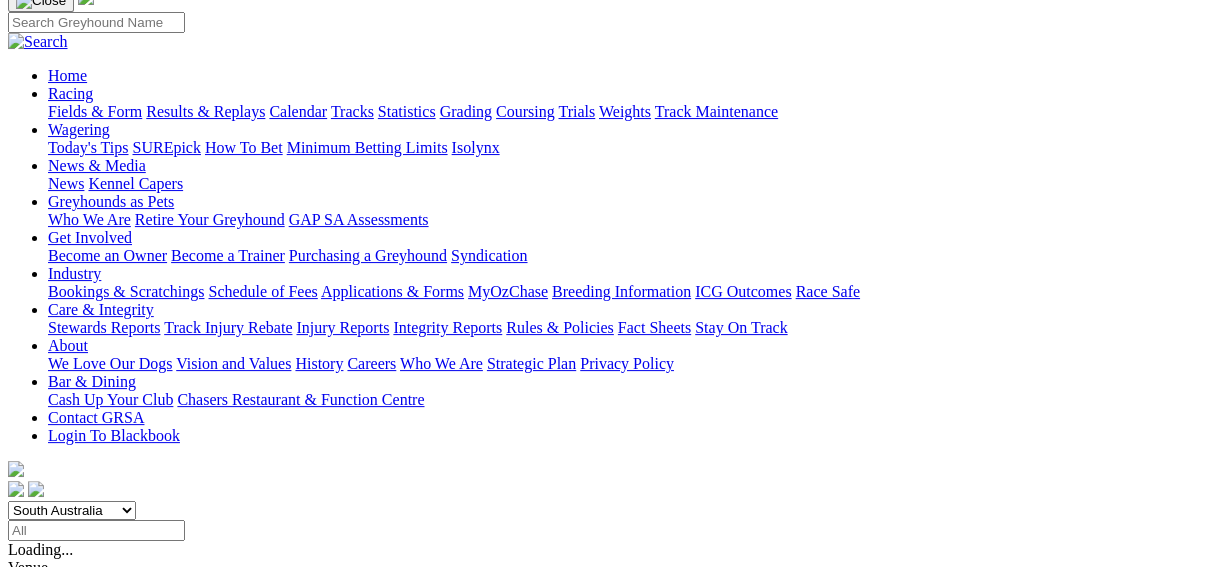 scroll, scrollTop: 160, scrollLeft: 0, axis: vertical 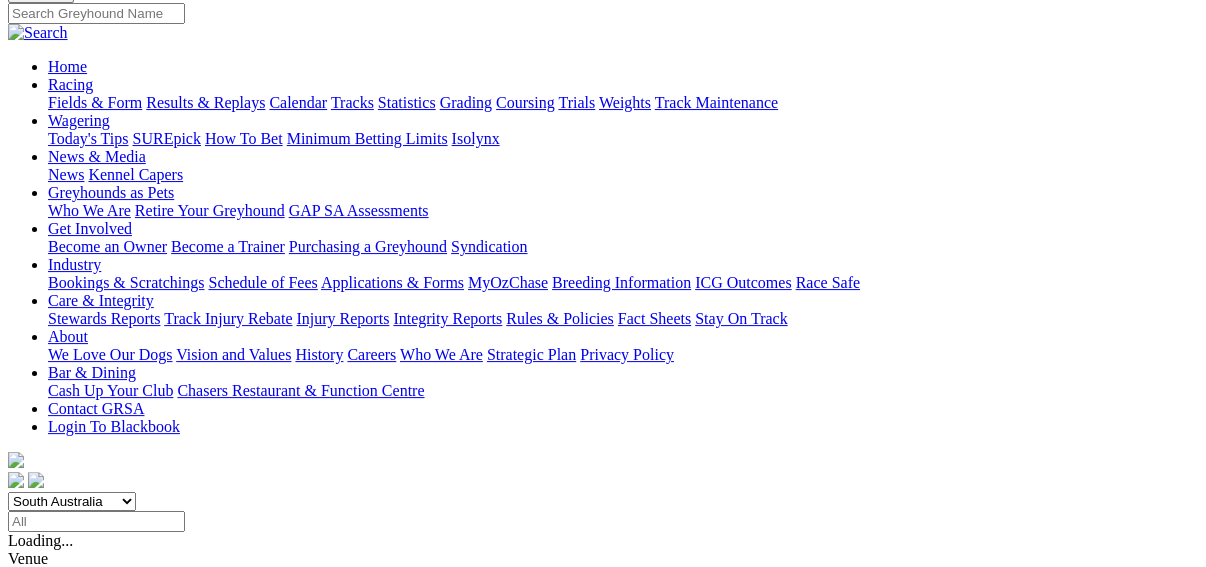 click on "5 8 1 2" at bounding box center [30, 884] 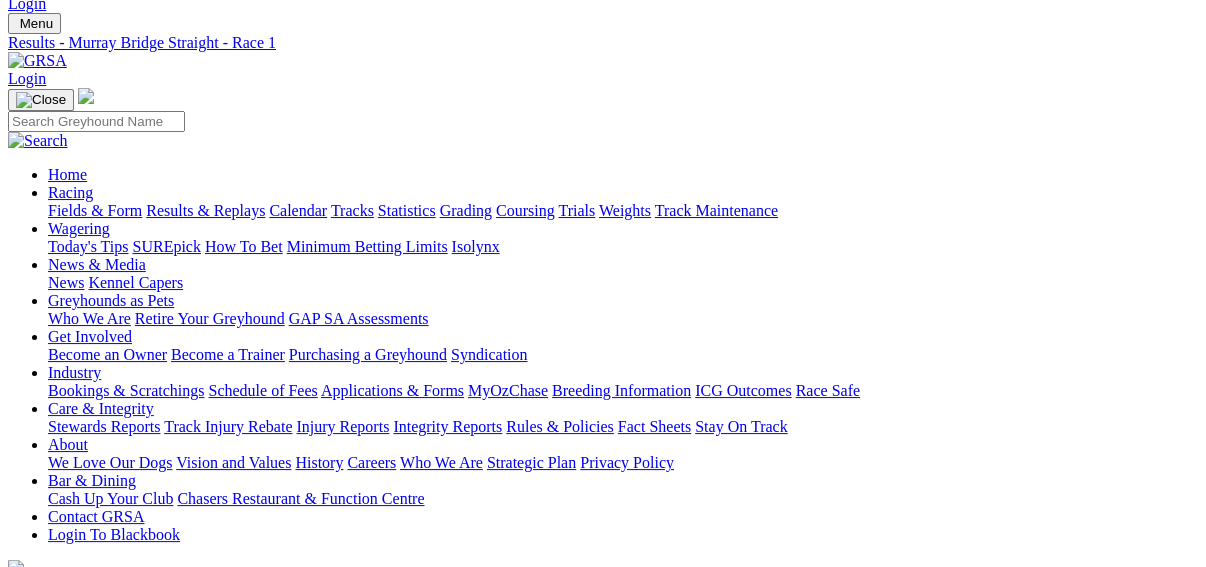 scroll, scrollTop: 80, scrollLeft: 0, axis: vertical 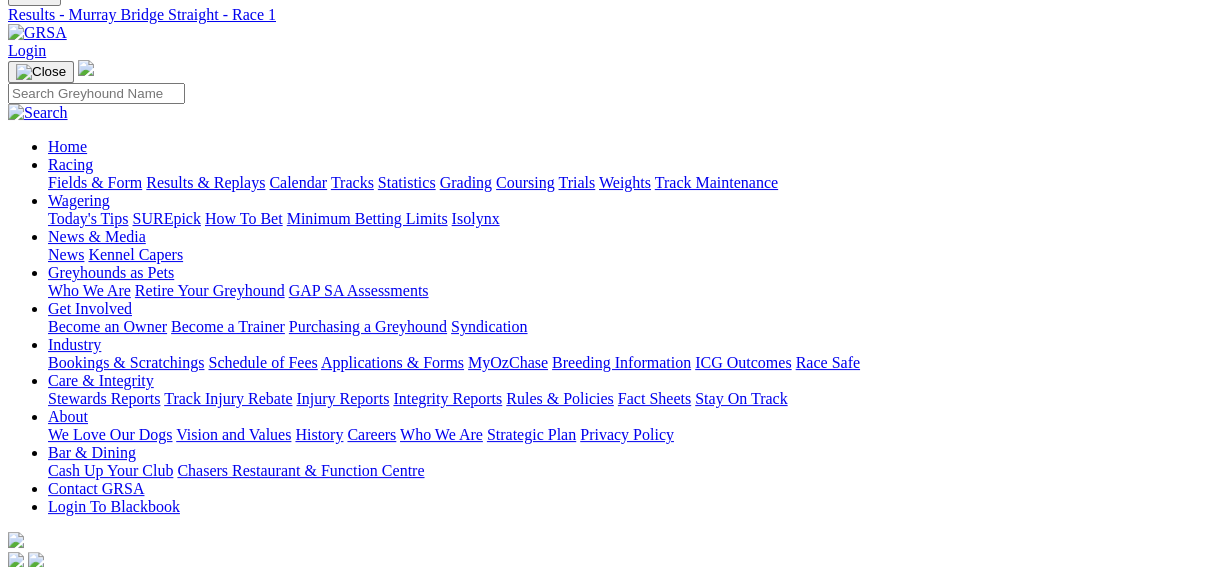click on "R2" at bounding box center (17, 656) 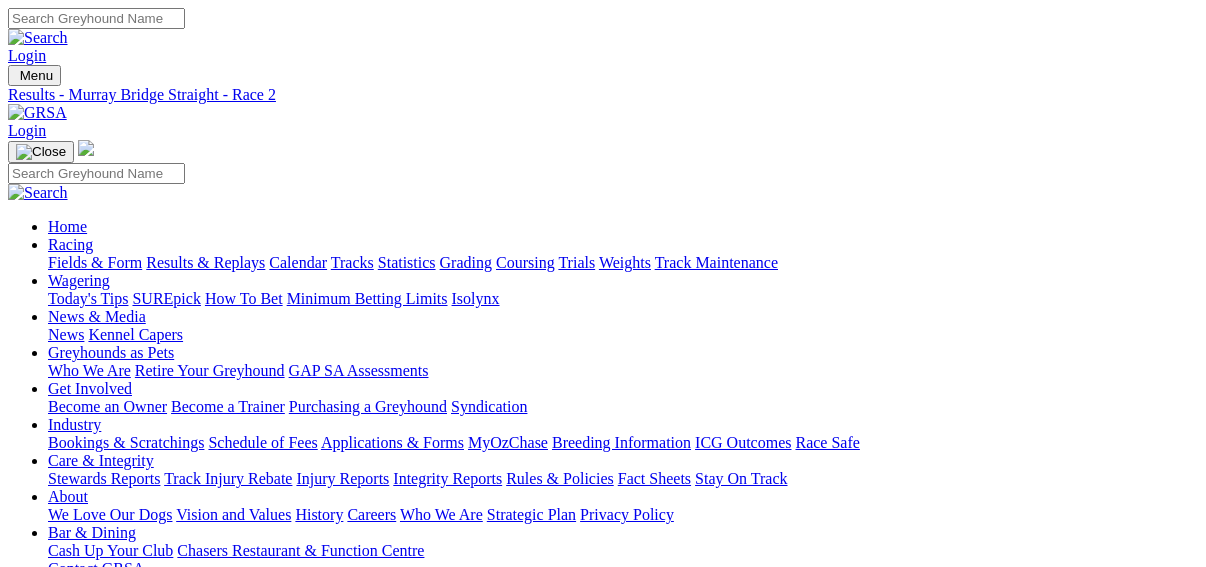 scroll, scrollTop: 0, scrollLeft: 0, axis: both 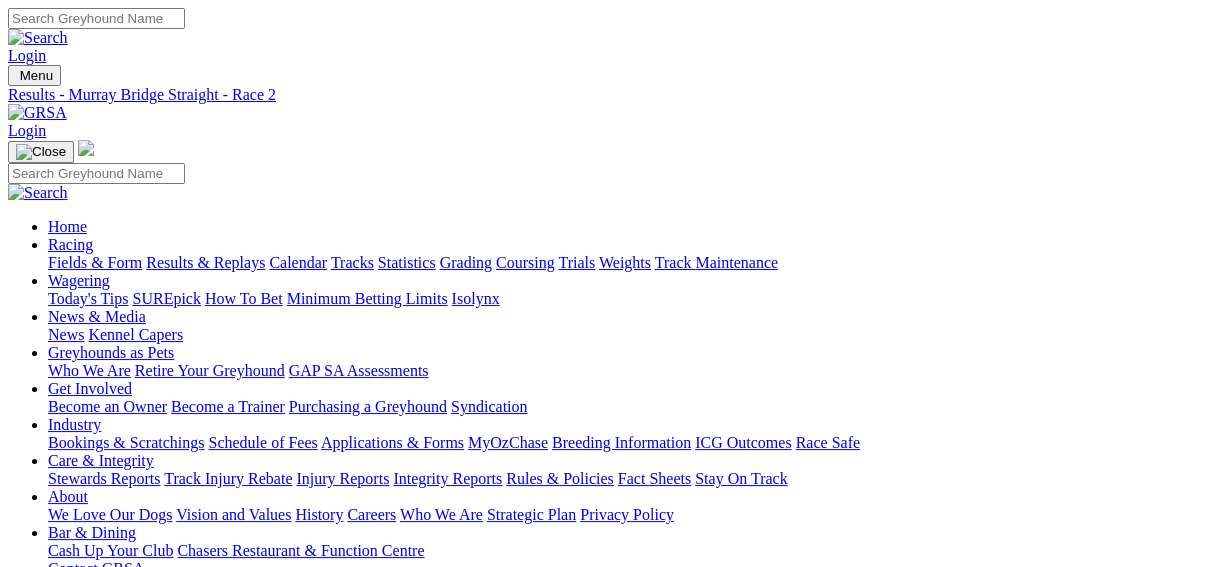 click on "R3" at bounding box center (17, 754) 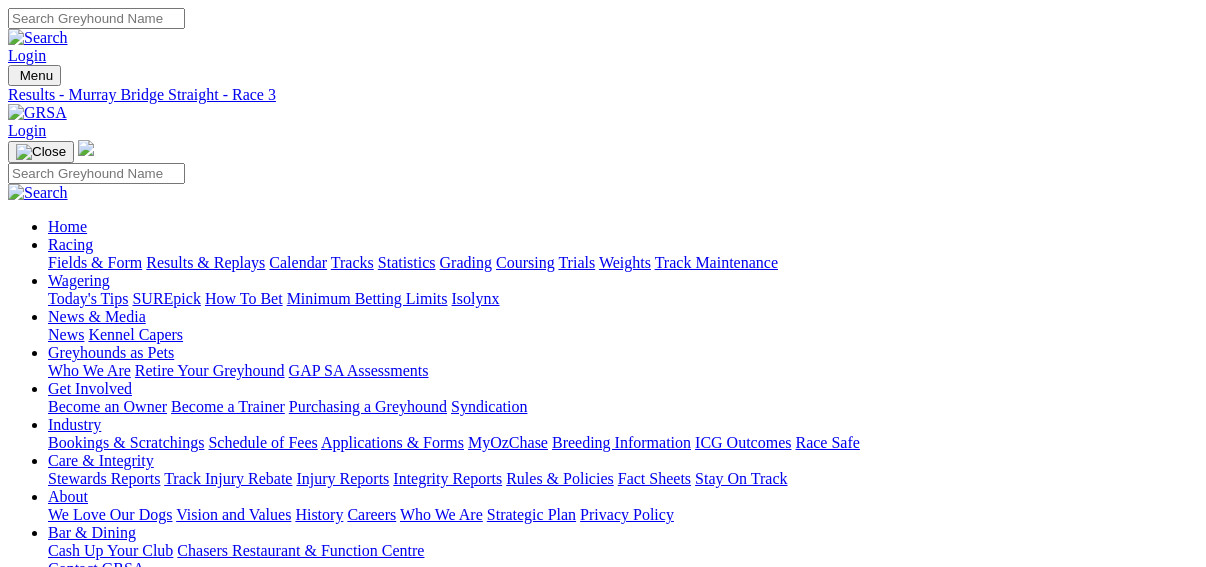 scroll, scrollTop: 0, scrollLeft: 0, axis: both 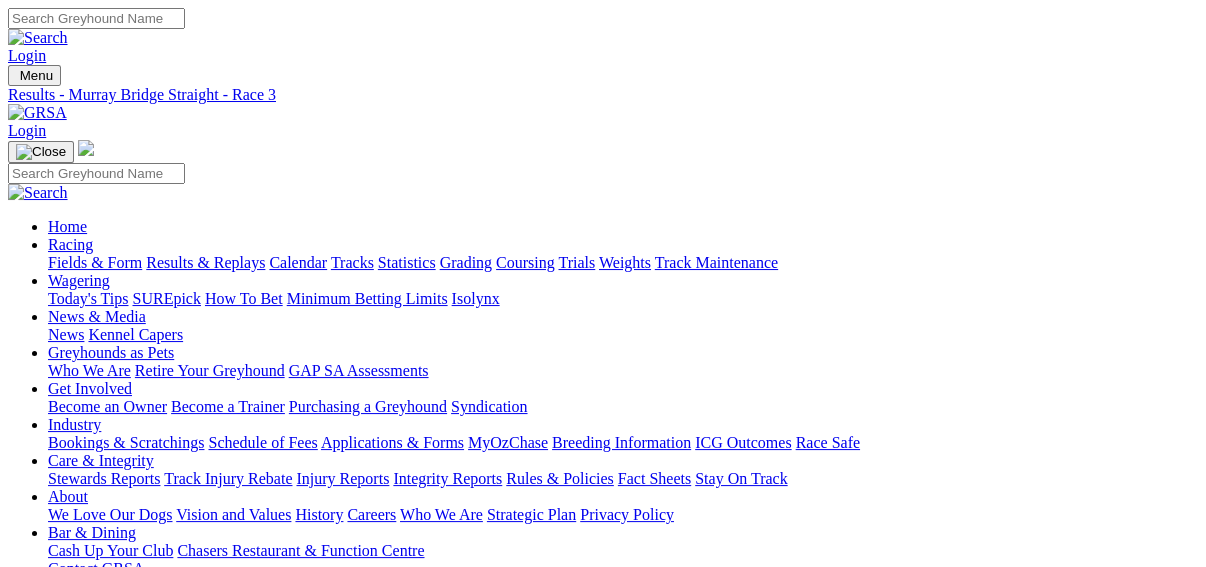 click on "R7" at bounding box center (17, 826) 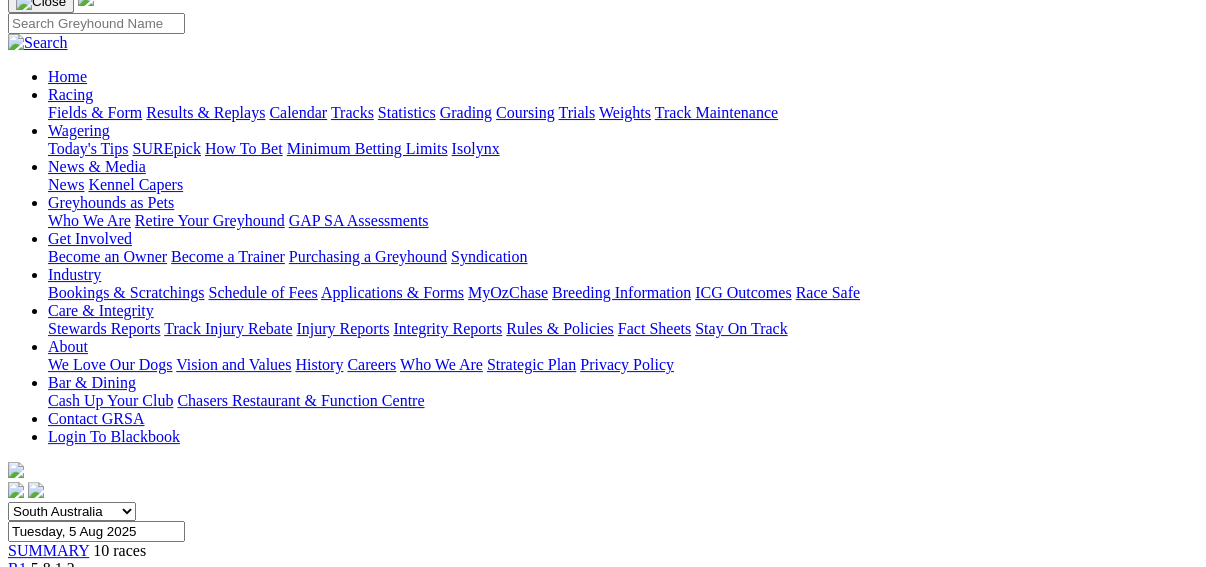 scroll, scrollTop: 160, scrollLeft: 0, axis: vertical 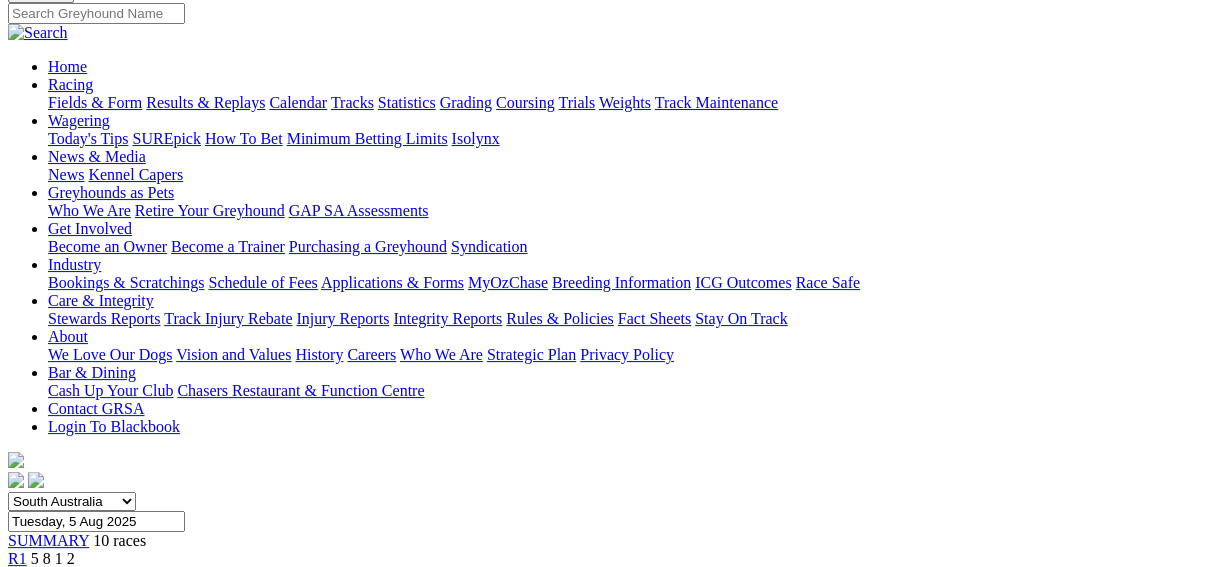 click on "R10" at bounding box center (21, 720) 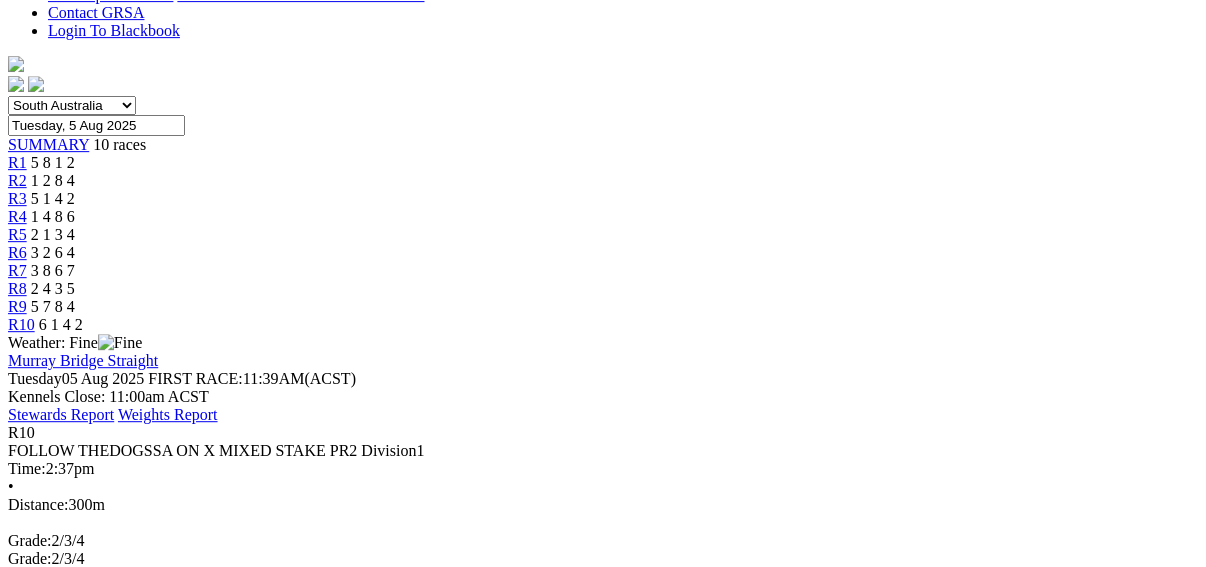 scroll, scrollTop: 560, scrollLeft: 0, axis: vertical 